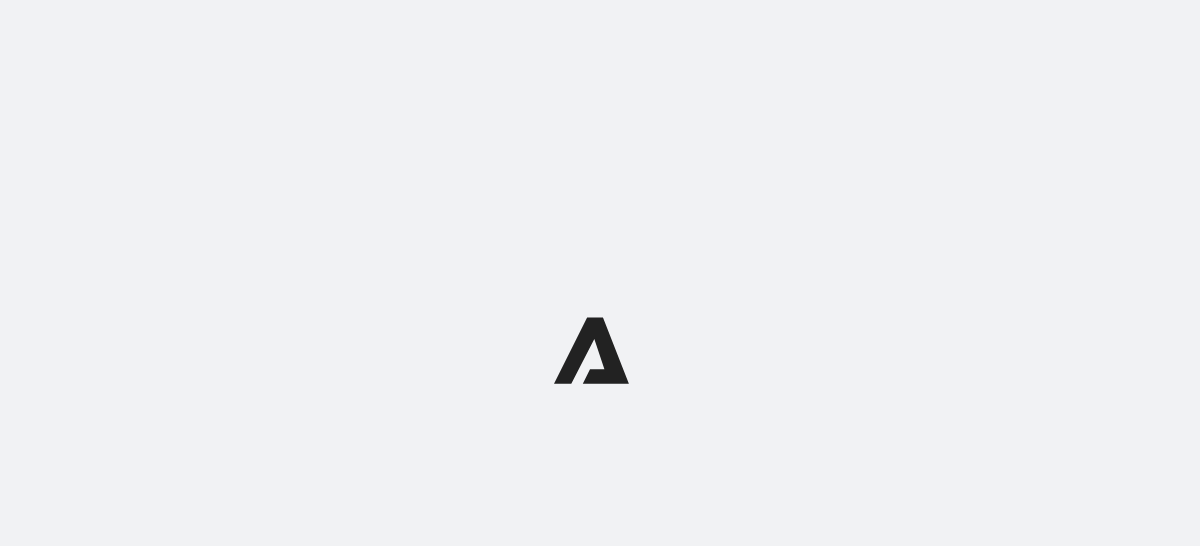 scroll, scrollTop: 0, scrollLeft: 0, axis: both 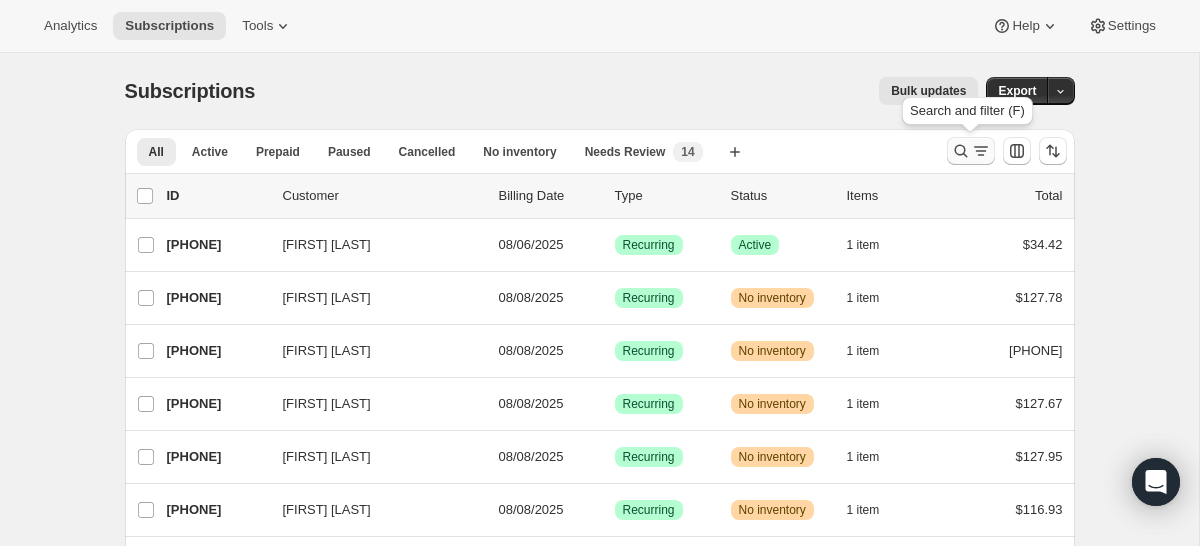 click 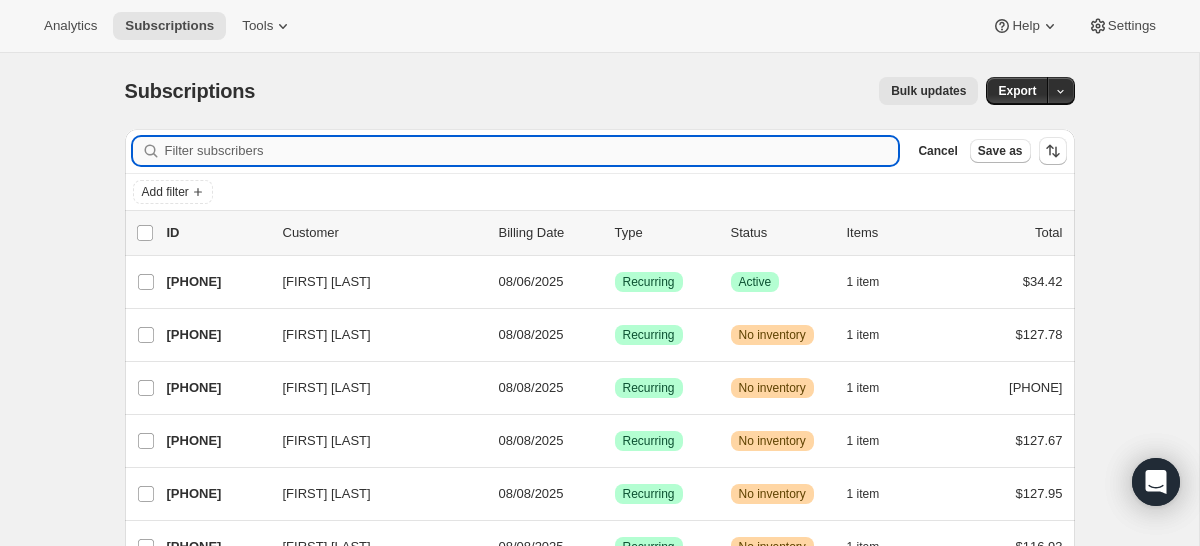 click on "Filter subscribers" at bounding box center (532, 151) 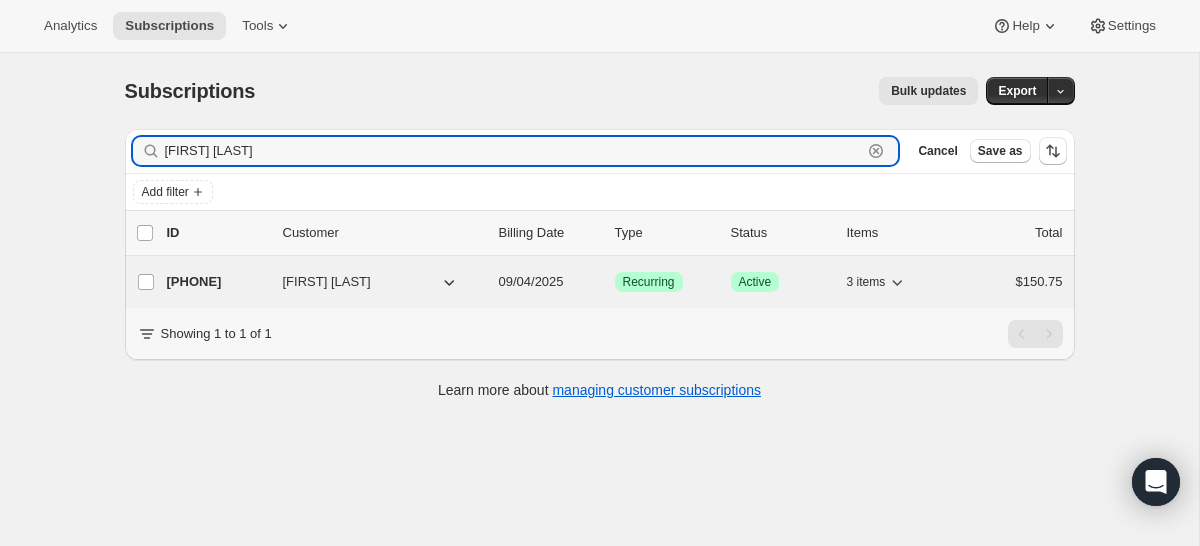 type on "rebecc phil" 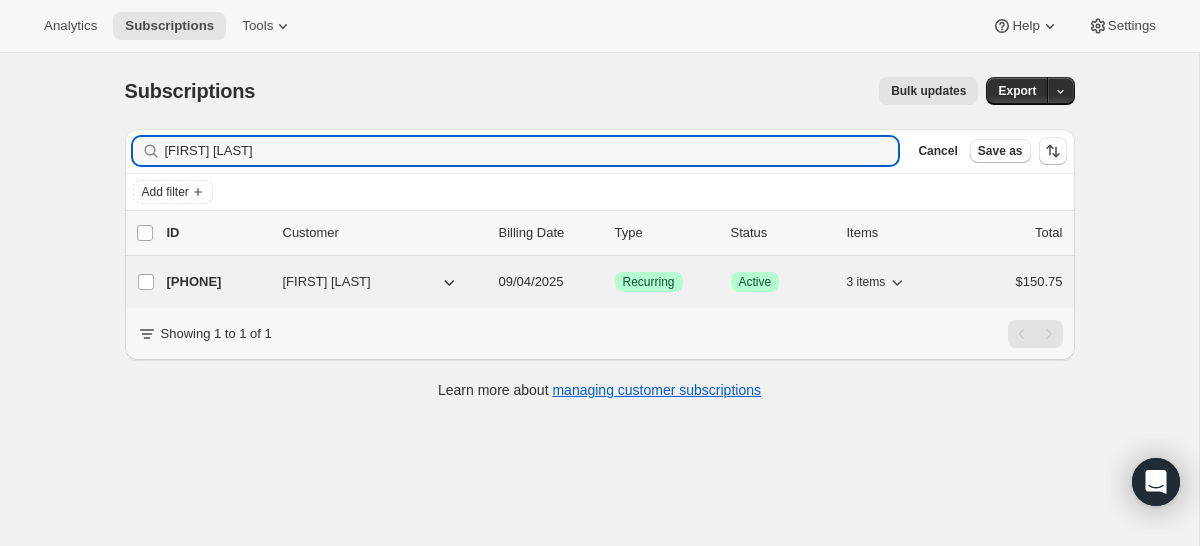 click on "13475938556" at bounding box center [217, 282] 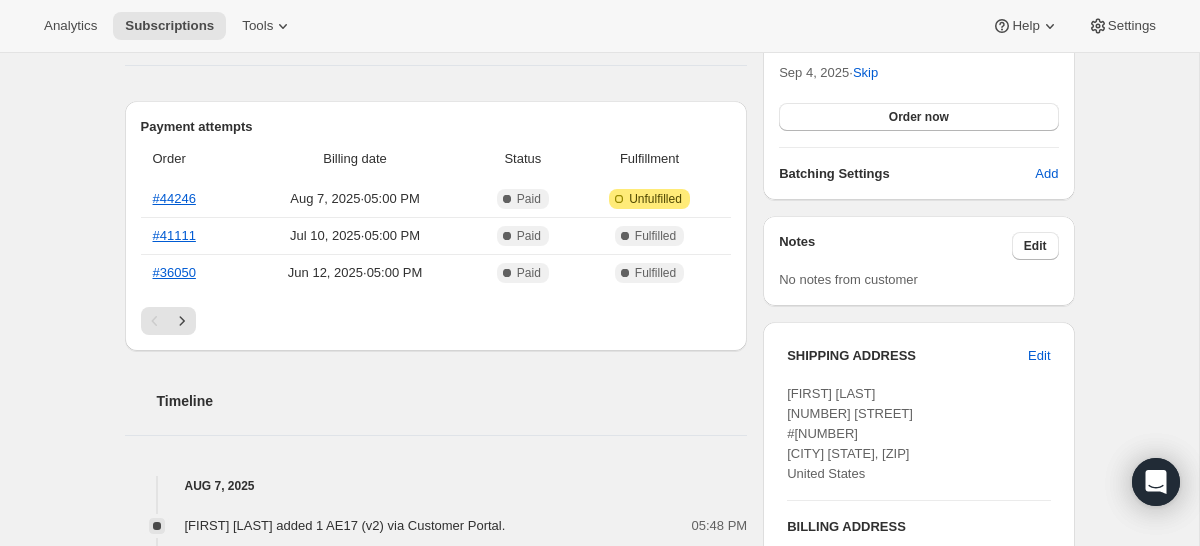scroll, scrollTop: 550, scrollLeft: 0, axis: vertical 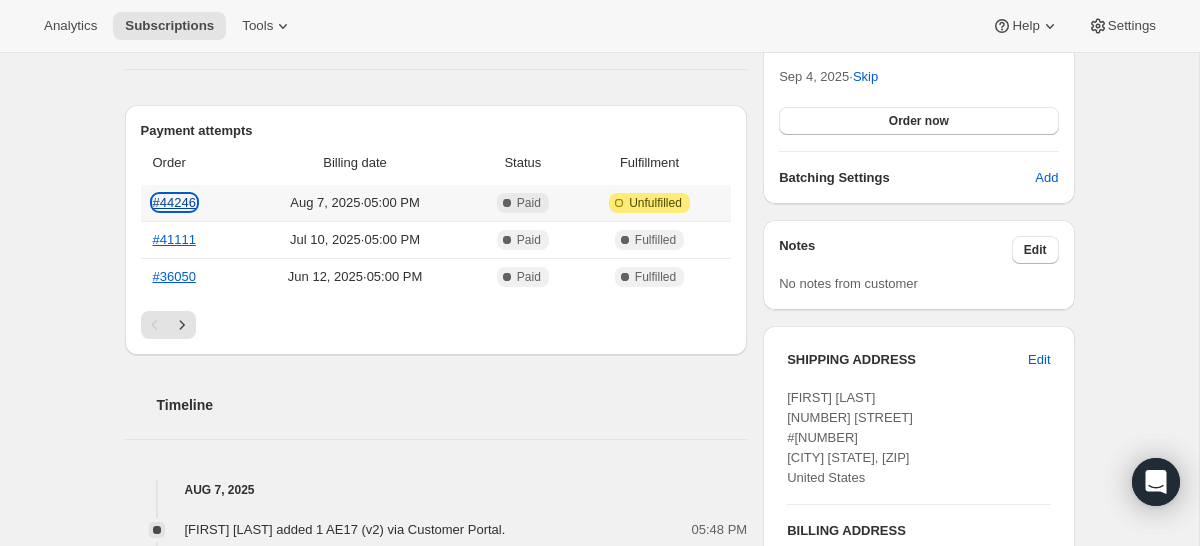 click on "#44246" at bounding box center [174, 202] 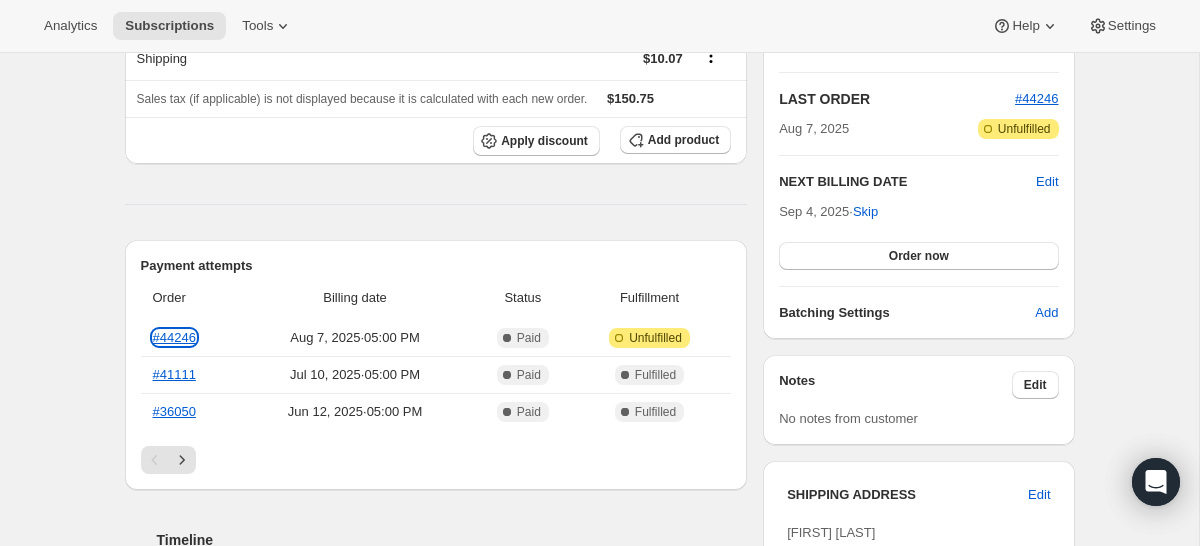 scroll, scrollTop: 0, scrollLeft: 0, axis: both 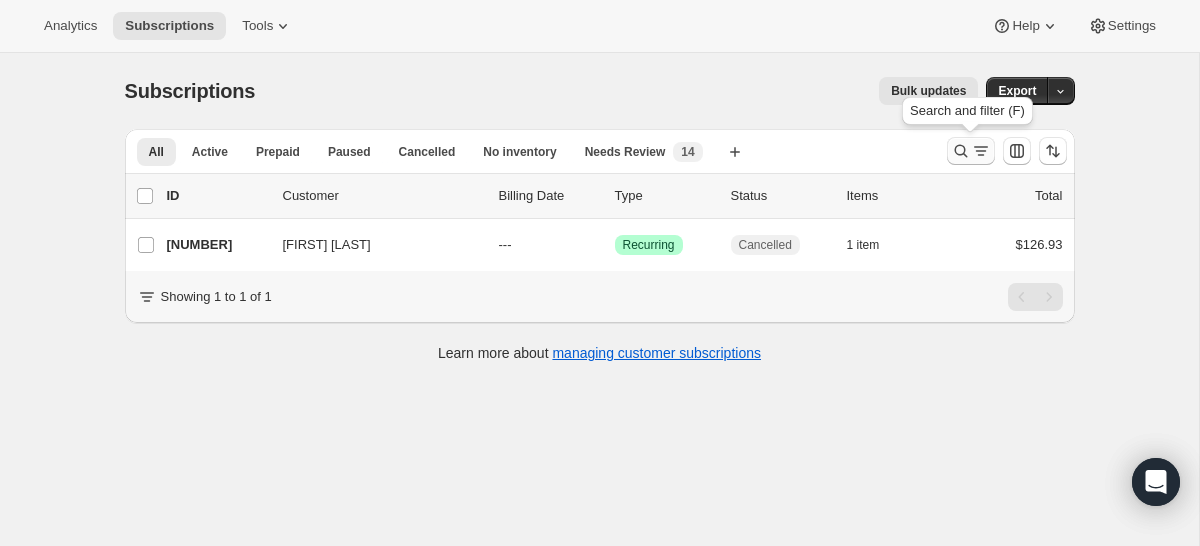 click 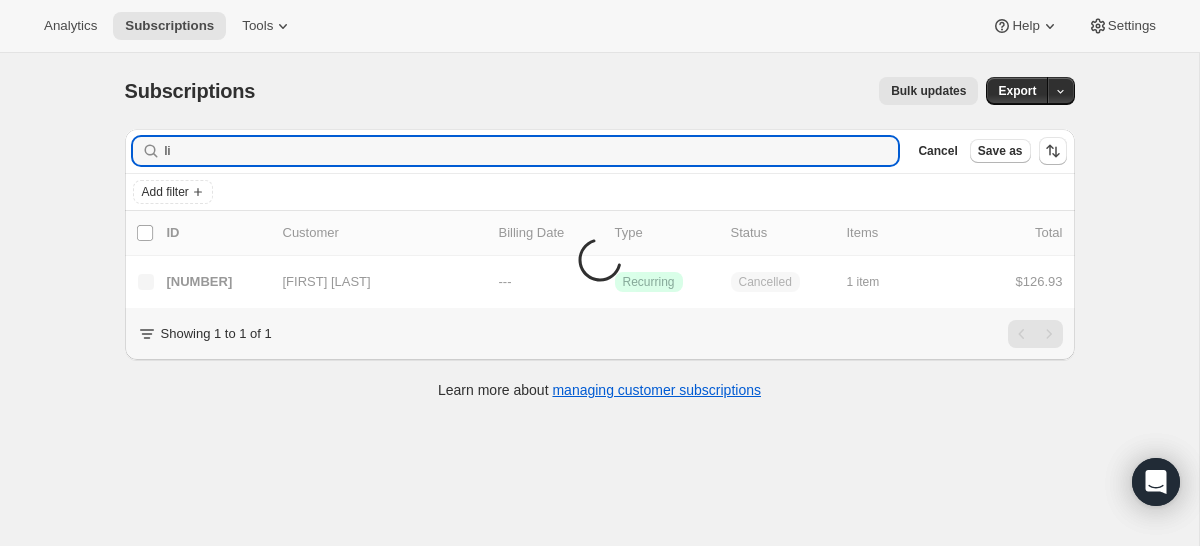 type on "l" 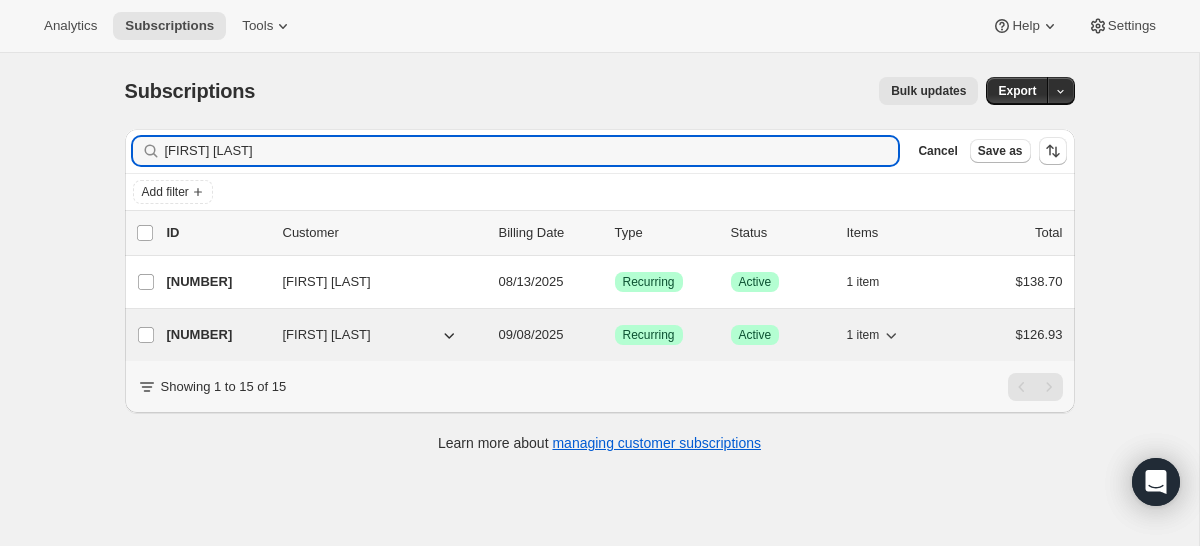 type on "[FIRST] [LAST]" 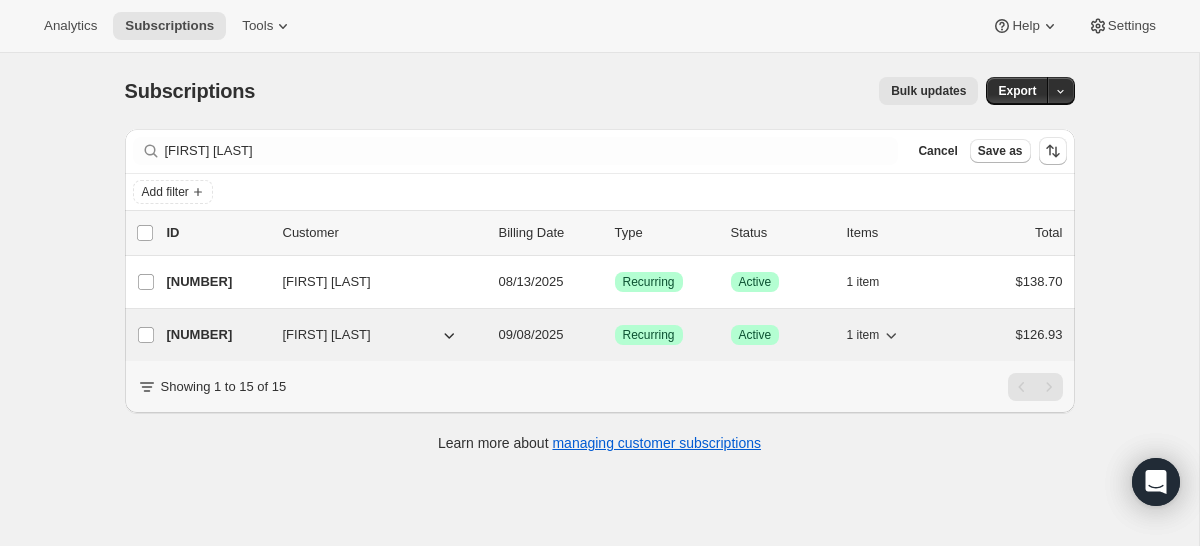 click on "1   item" at bounding box center [897, 335] 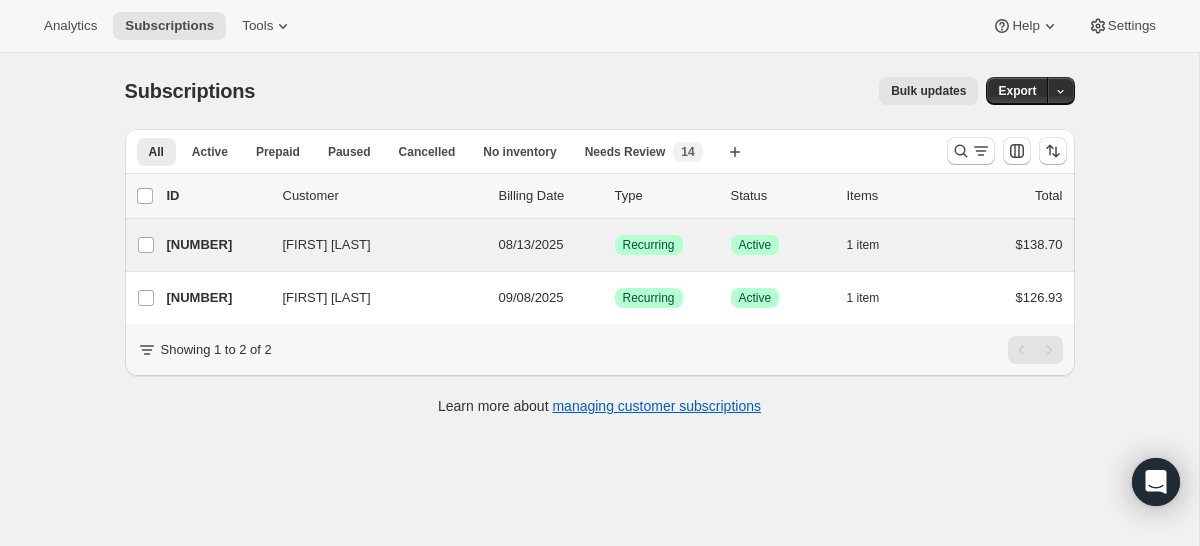 click on "[FIRST] [LAST] [NUMBER] [FIRST] [LAST] [DATE] Success Recurring Success Active 1   item [PRICE]" at bounding box center (600, 245) 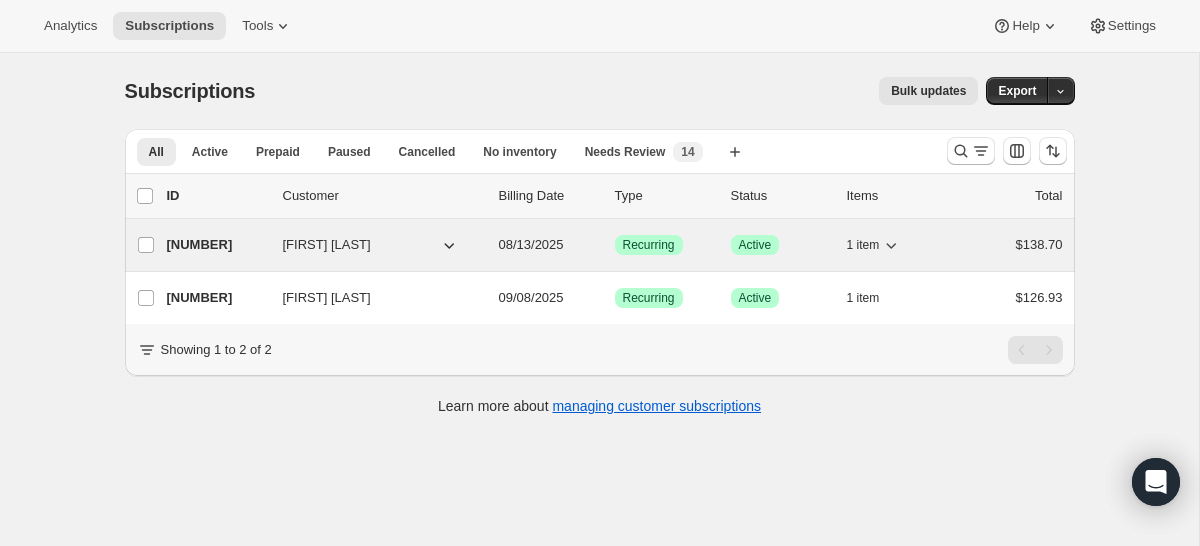 click on "[NUMBER] [FIRST] [LAST] [DATE] Success Recurring Success Active 1   item [PRICE]" at bounding box center [615, 245] 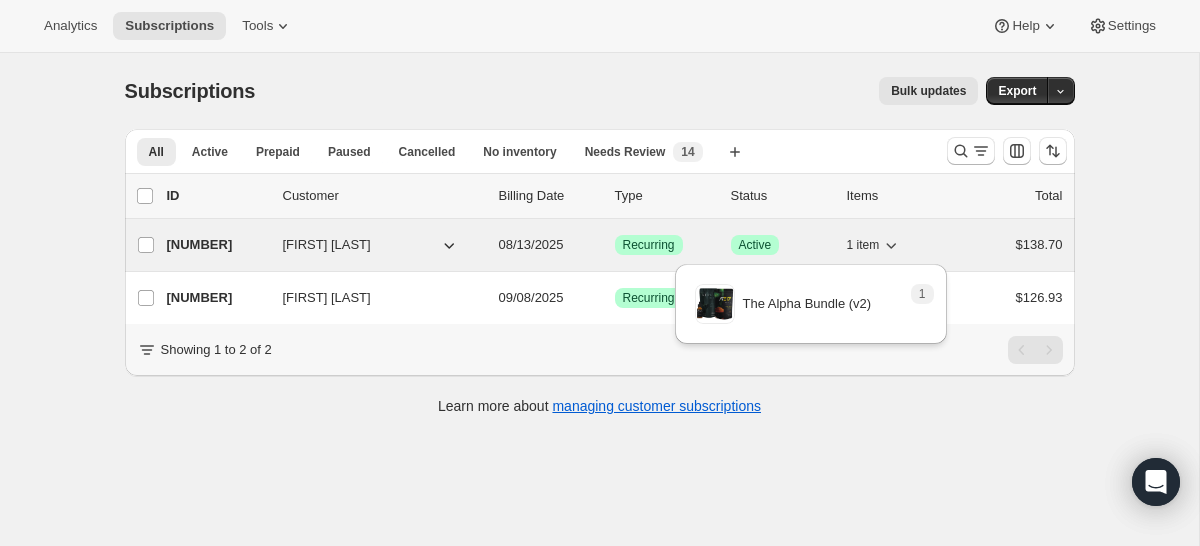 click 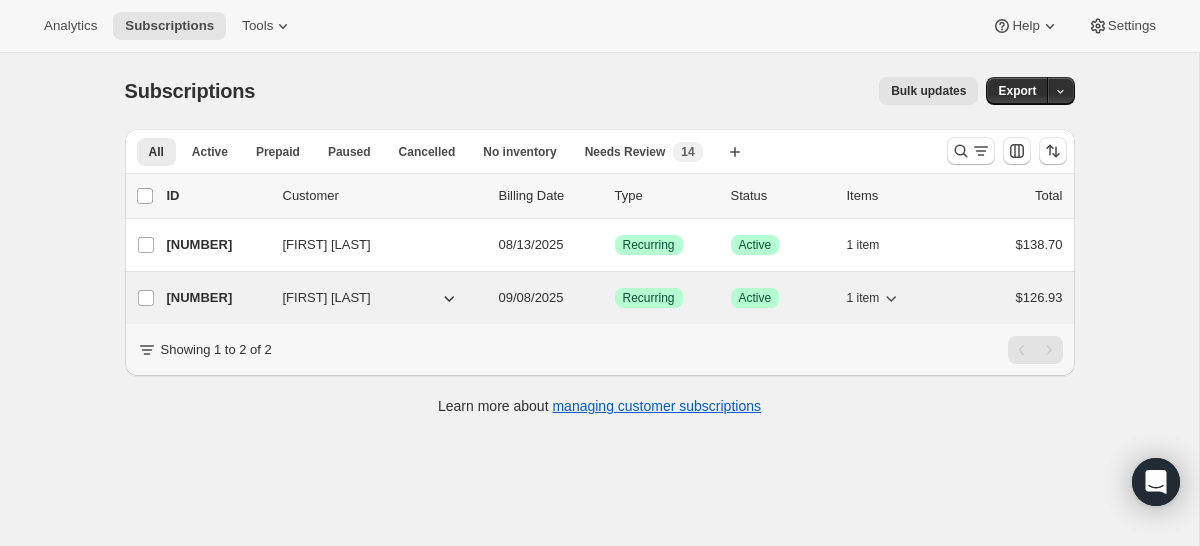 click 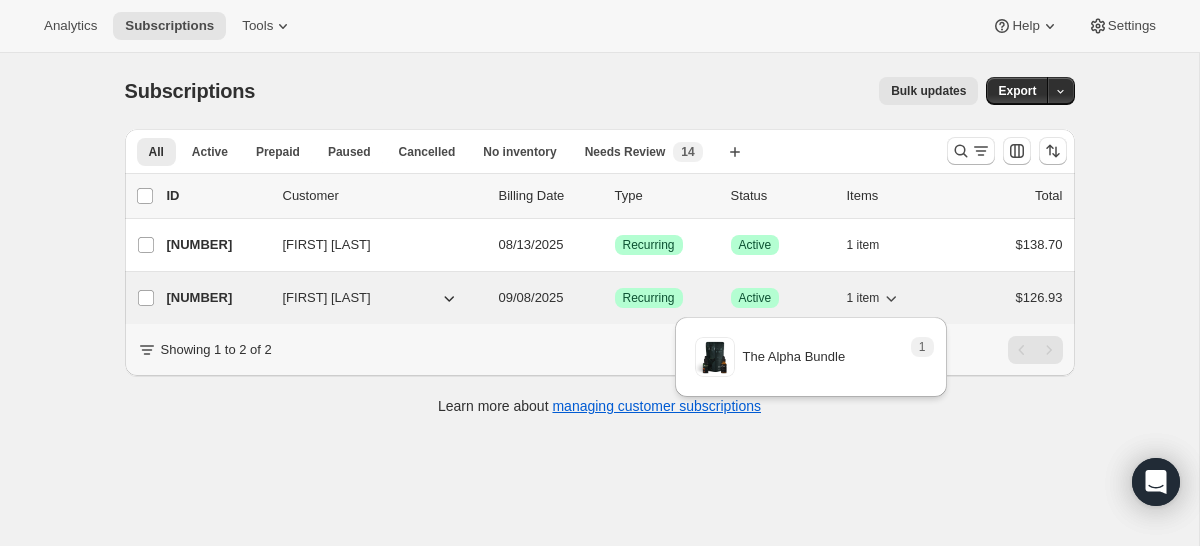 click 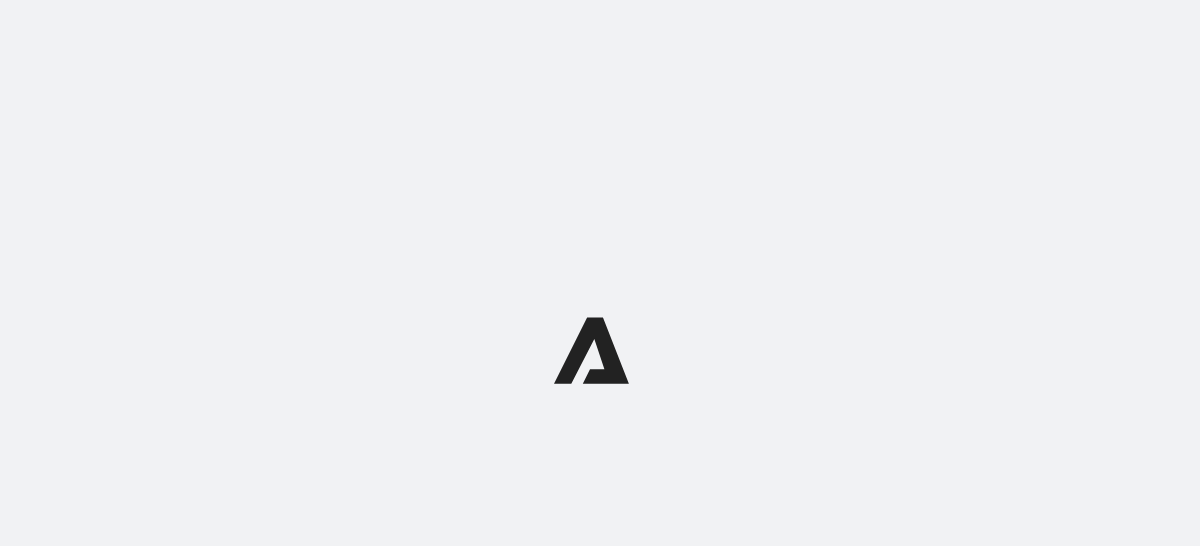scroll, scrollTop: 0, scrollLeft: 0, axis: both 